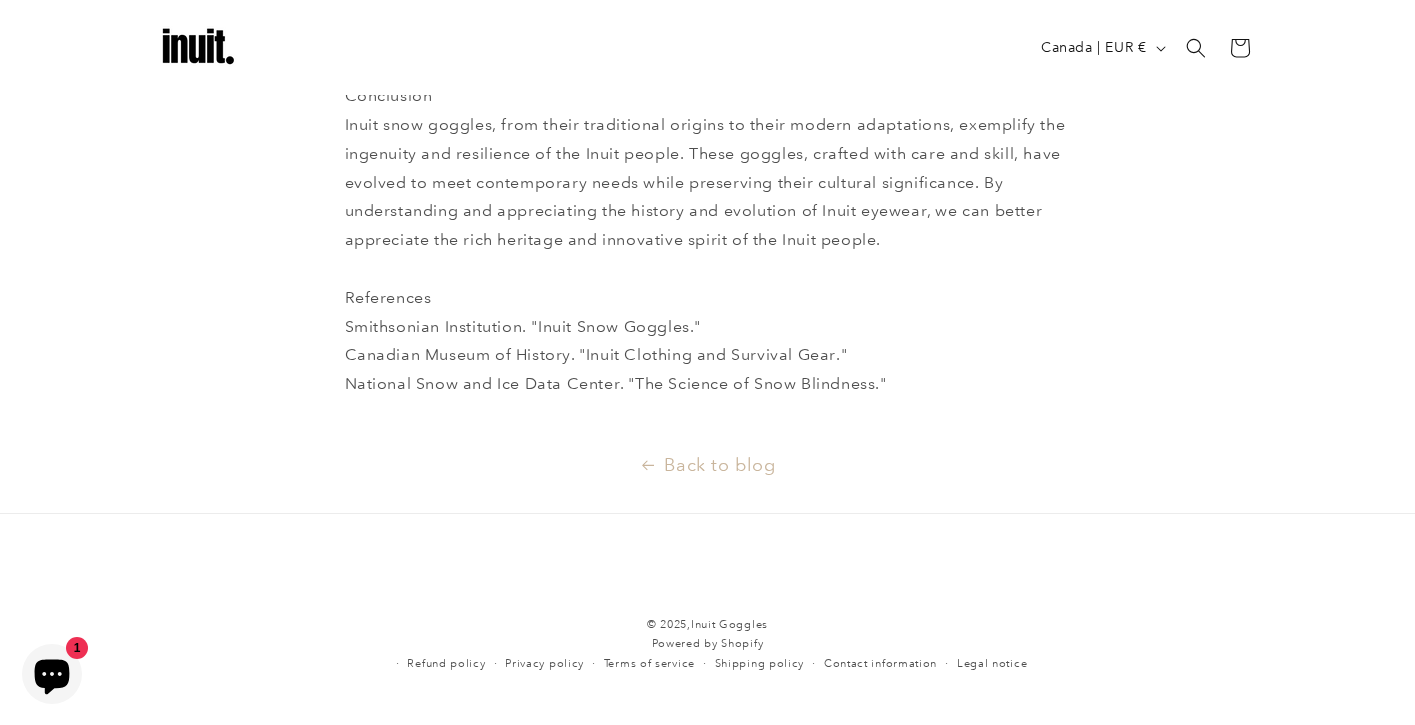 scroll, scrollTop: 2190, scrollLeft: 0, axis: vertical 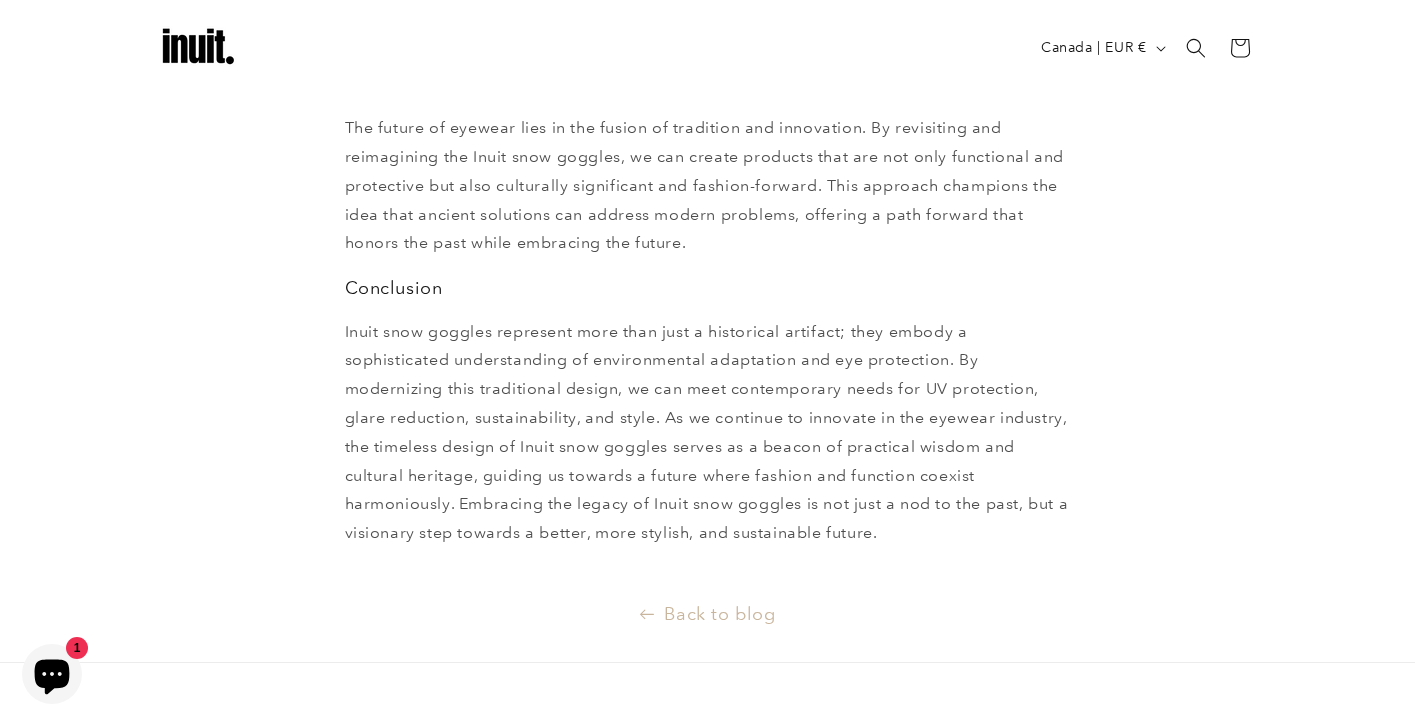click on "Back to blog" at bounding box center [707, 614] 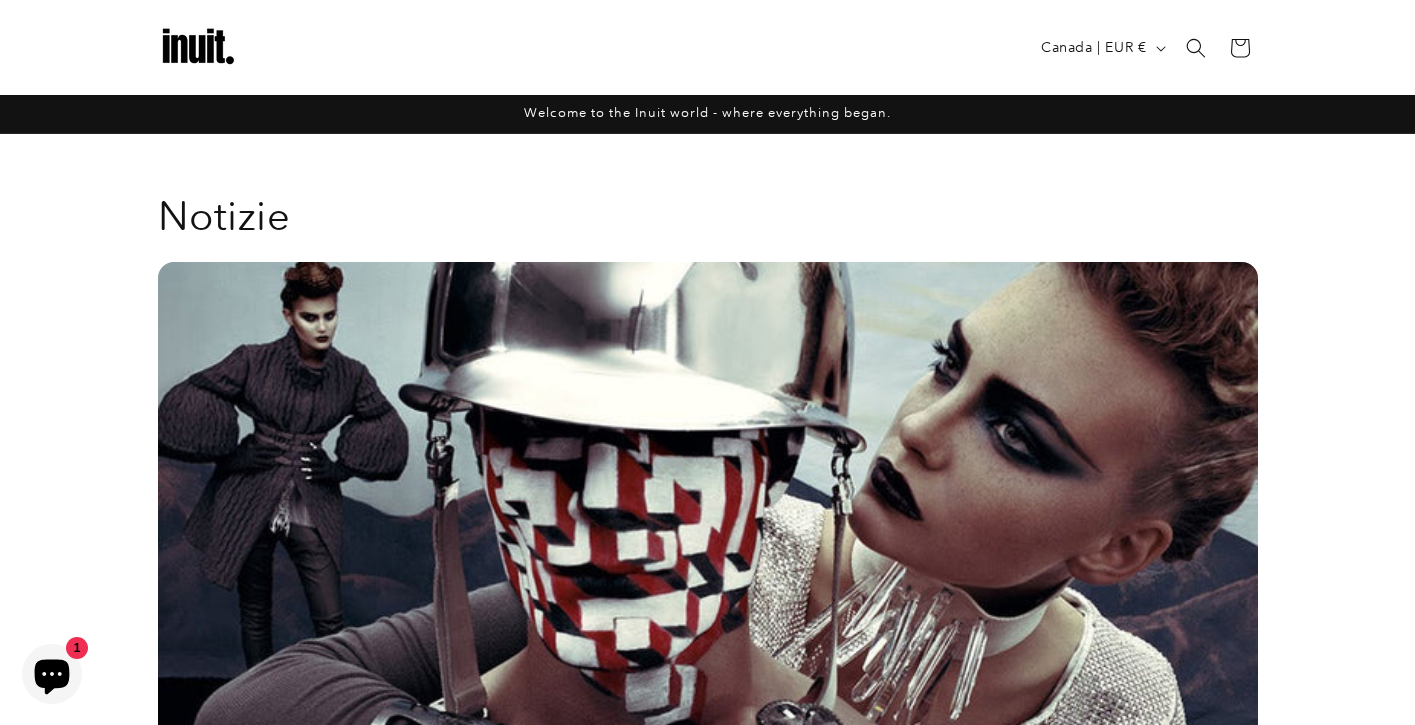 scroll, scrollTop: 0, scrollLeft: 0, axis: both 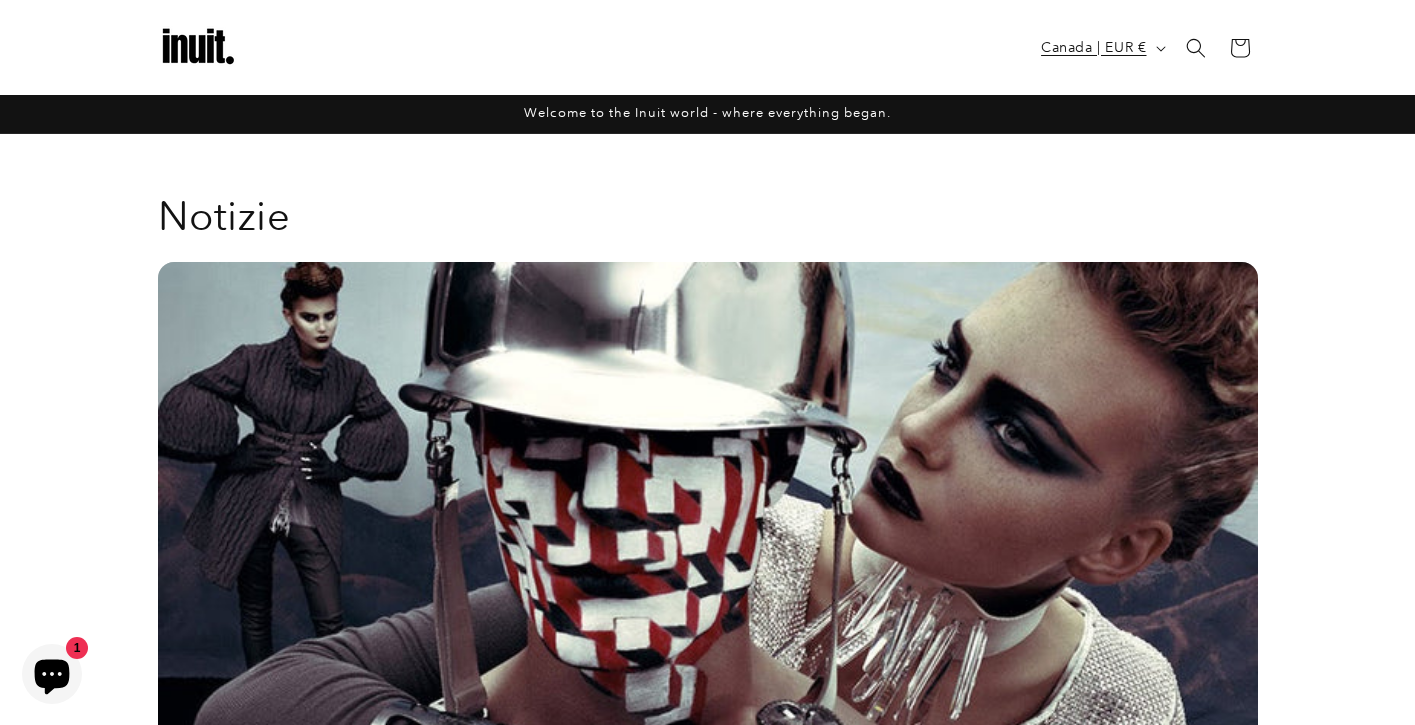 click on "Canada |
EUR
€" at bounding box center [1093, 47] 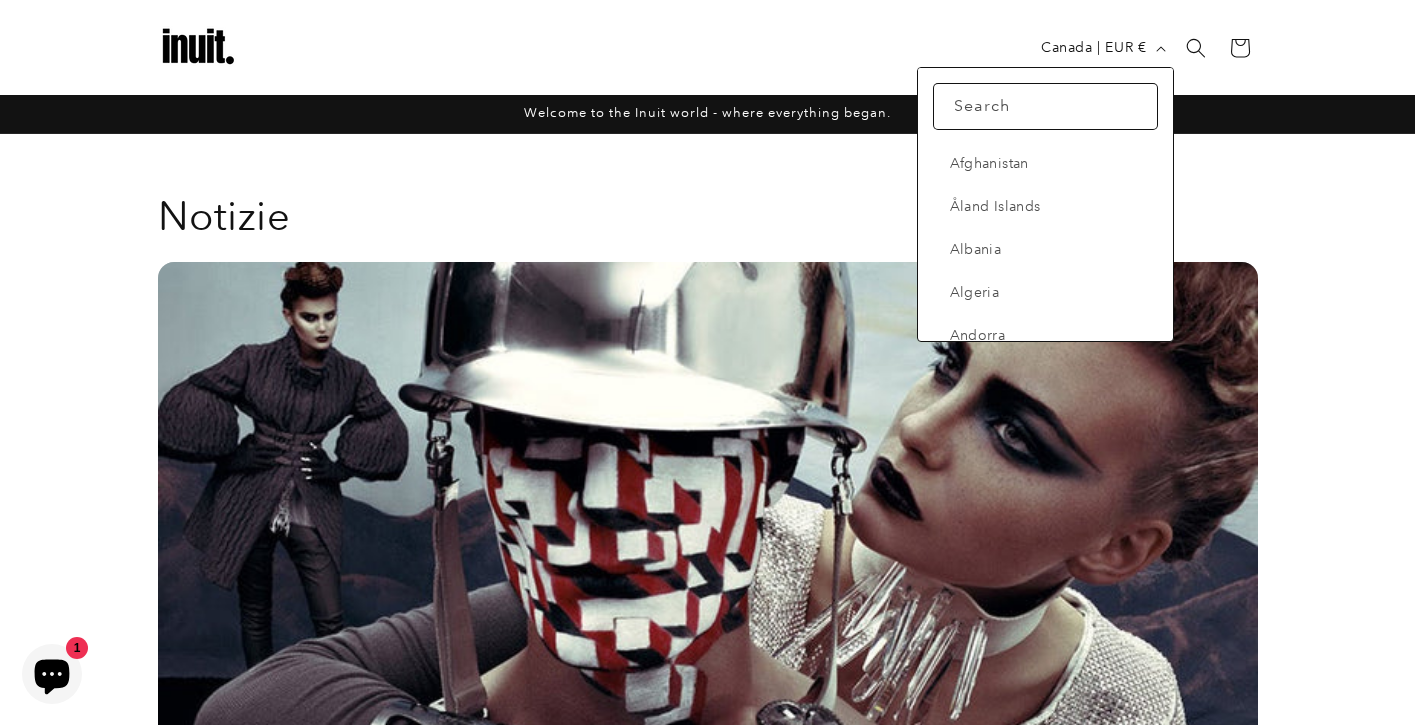 click on "Search
Country/region
Canada |
EUR
€
Search
Afghanistan
EUR
€" at bounding box center [708, 47] 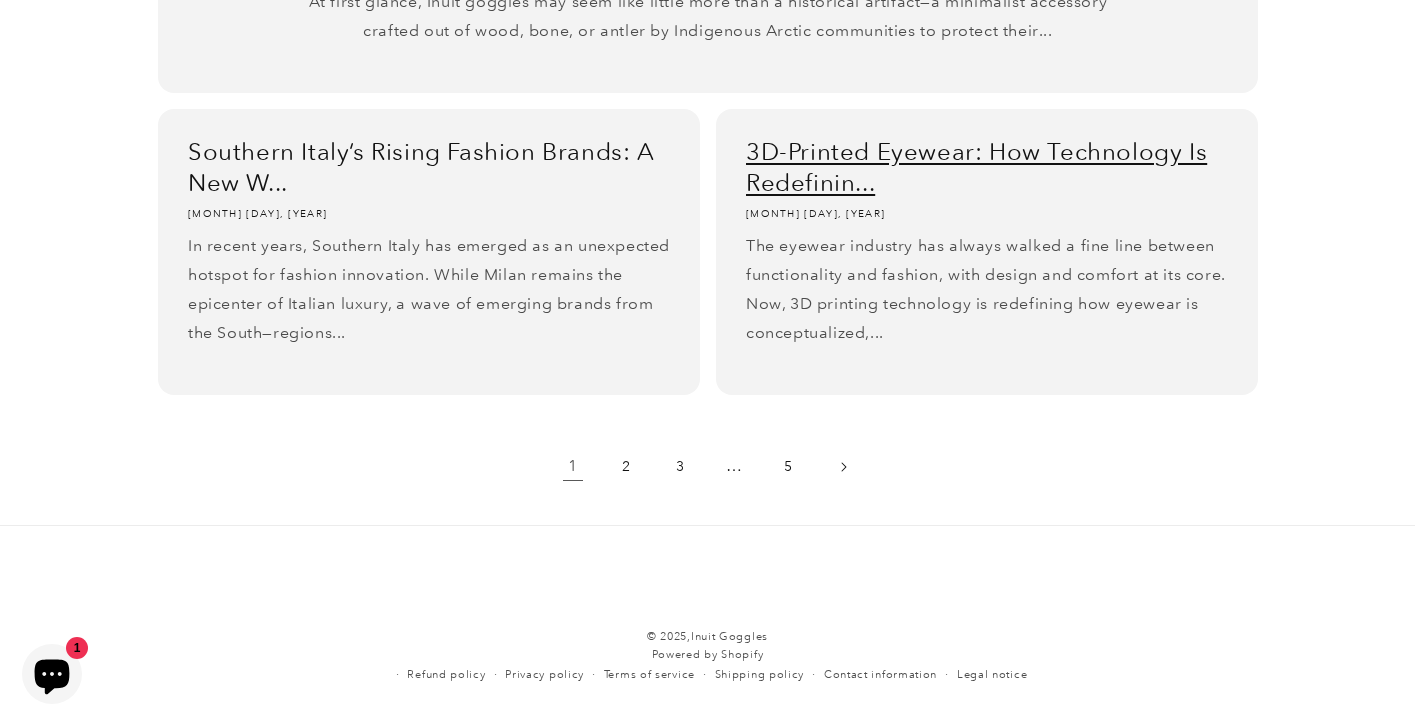 scroll, scrollTop: 1696, scrollLeft: 0, axis: vertical 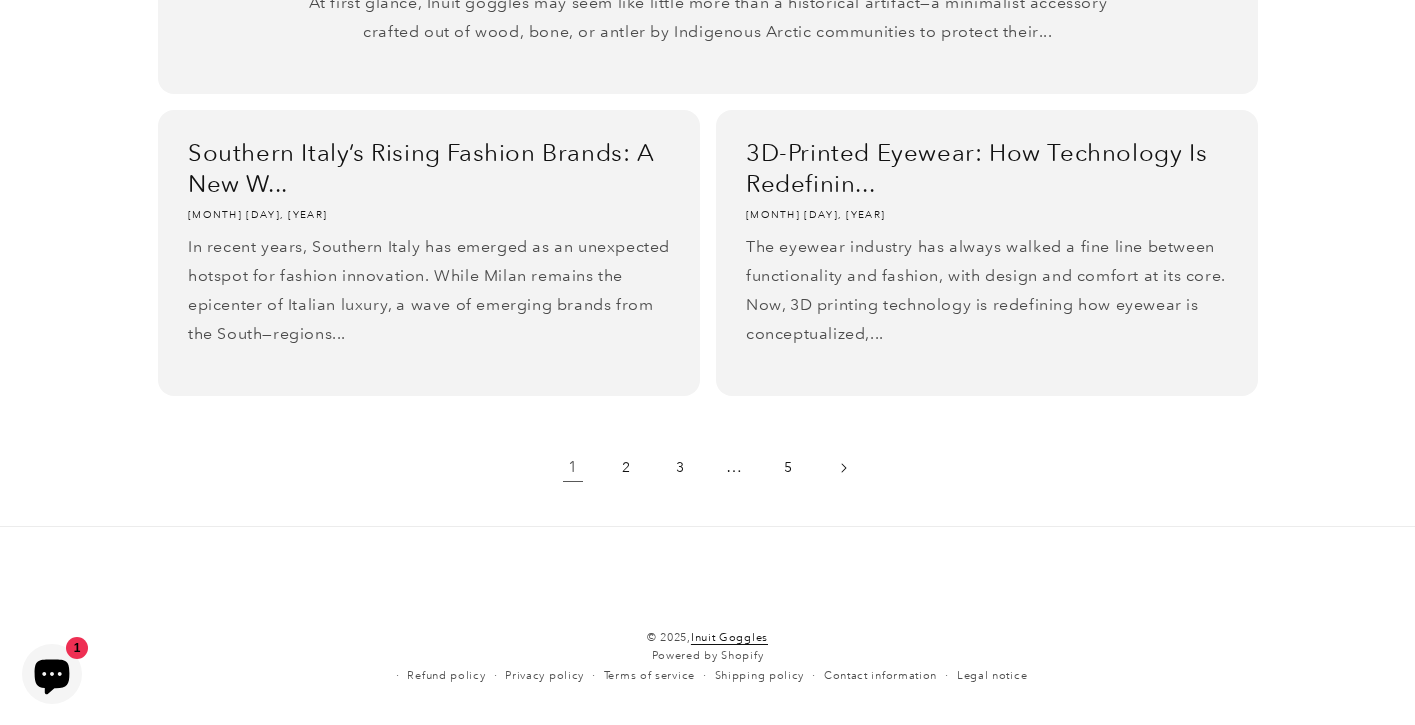 click on "Inuit Goggles" at bounding box center [729, 637] 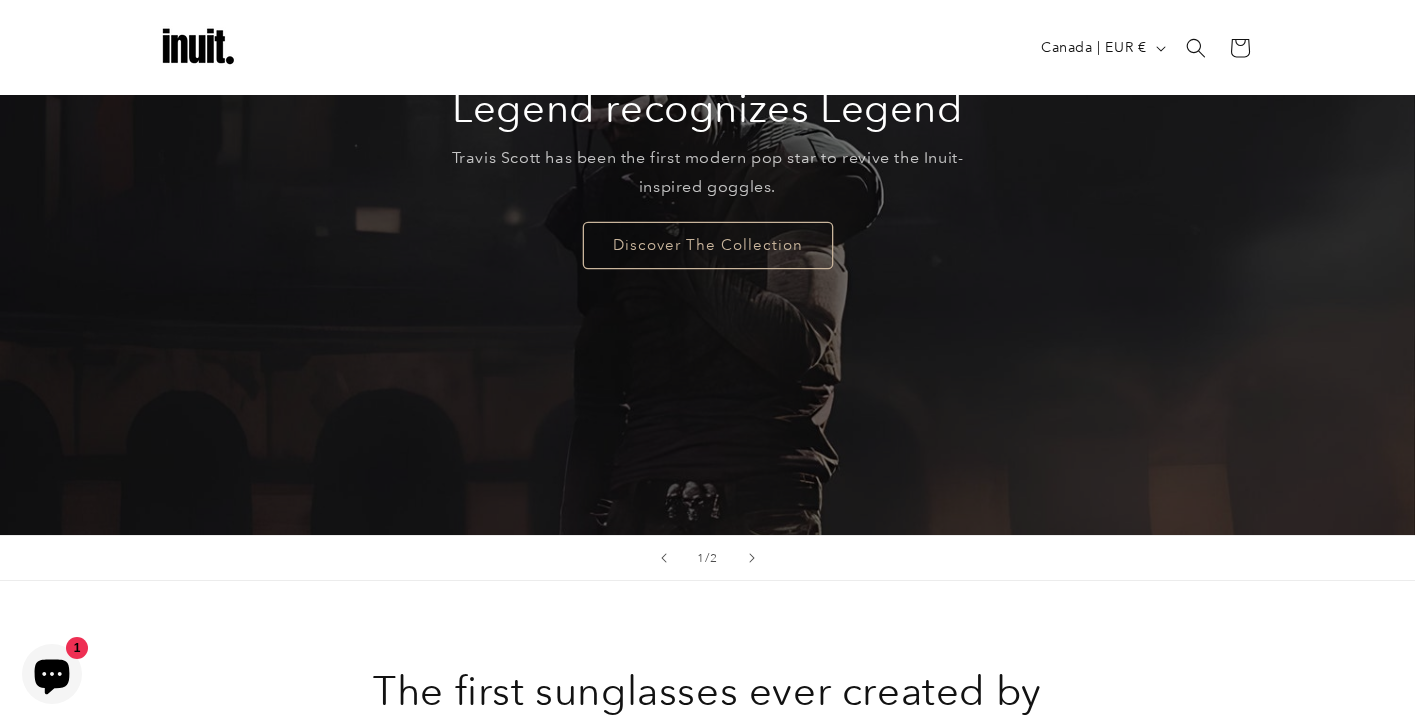 scroll, scrollTop: 286, scrollLeft: 0, axis: vertical 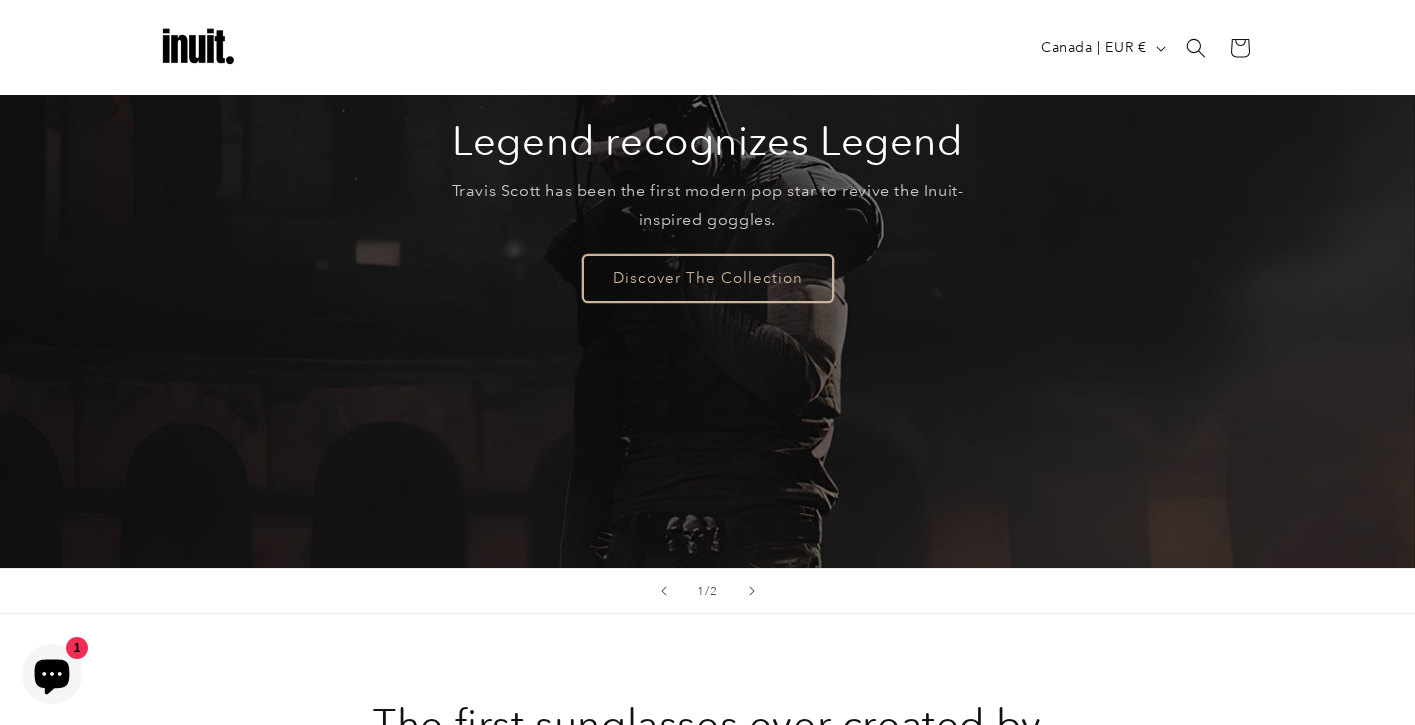 click on "Discover The Collection" at bounding box center (708, 277) 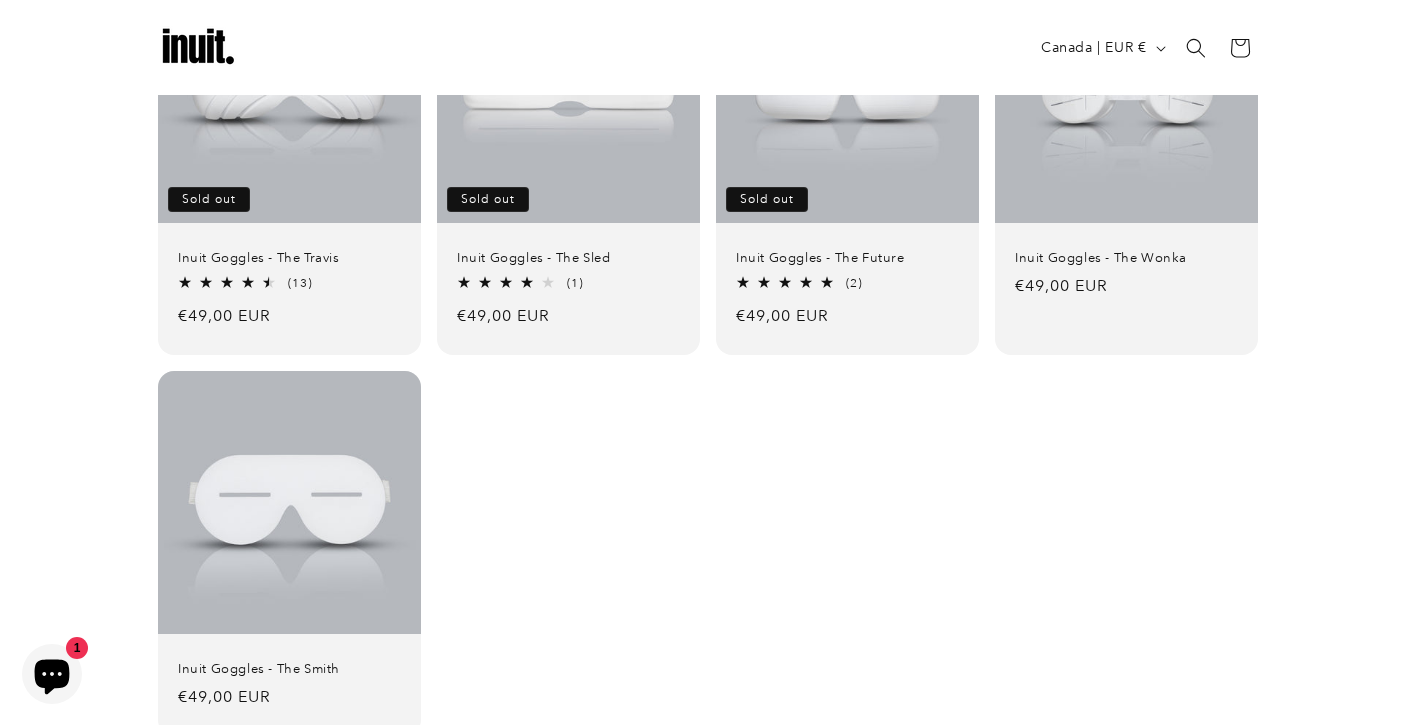scroll, scrollTop: 153, scrollLeft: 0, axis: vertical 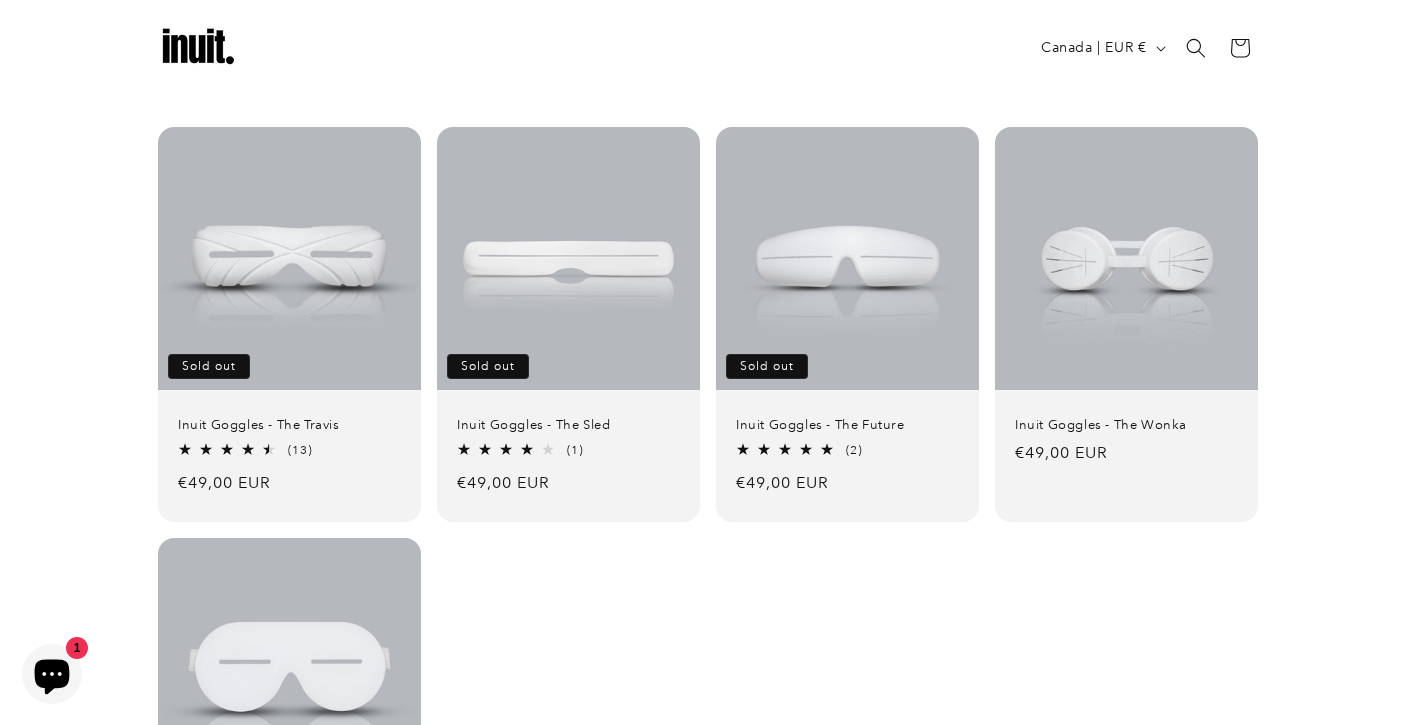 click at bounding box center [198, 48] 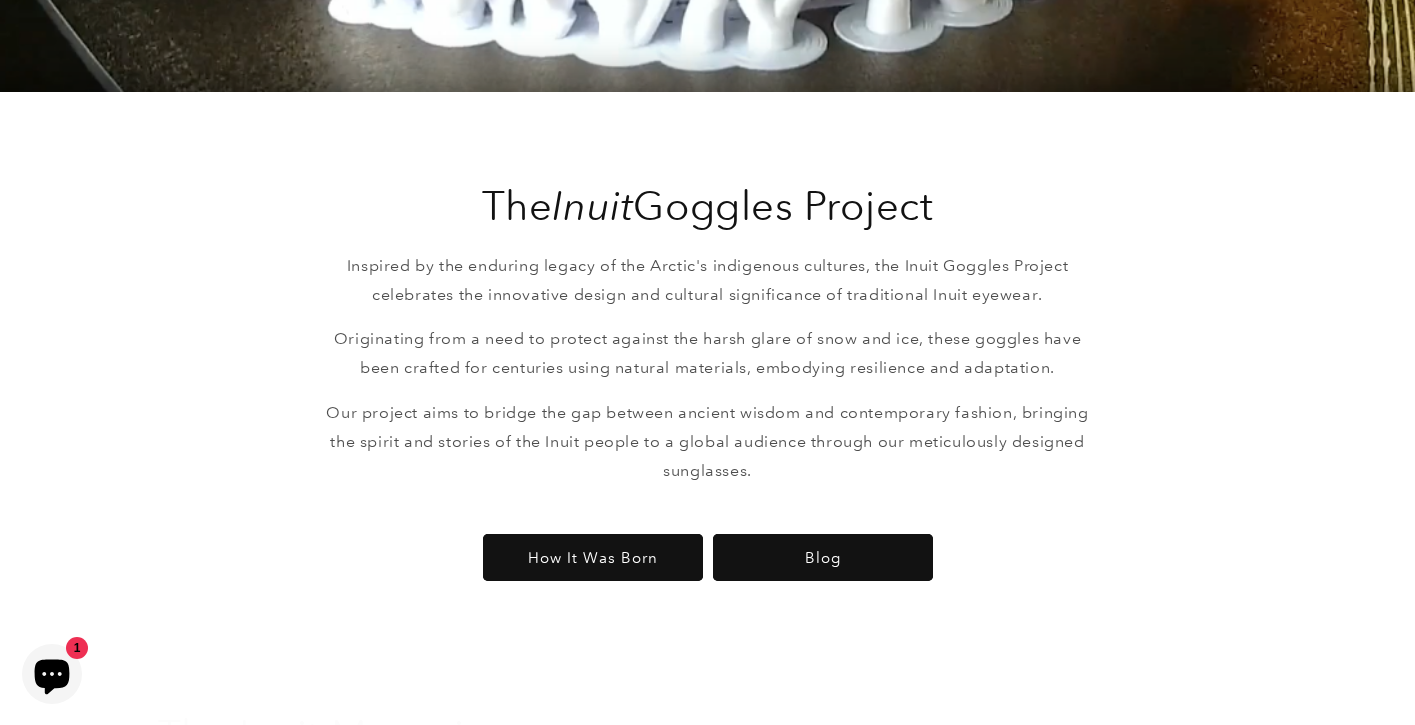 scroll, scrollTop: 2973, scrollLeft: 0, axis: vertical 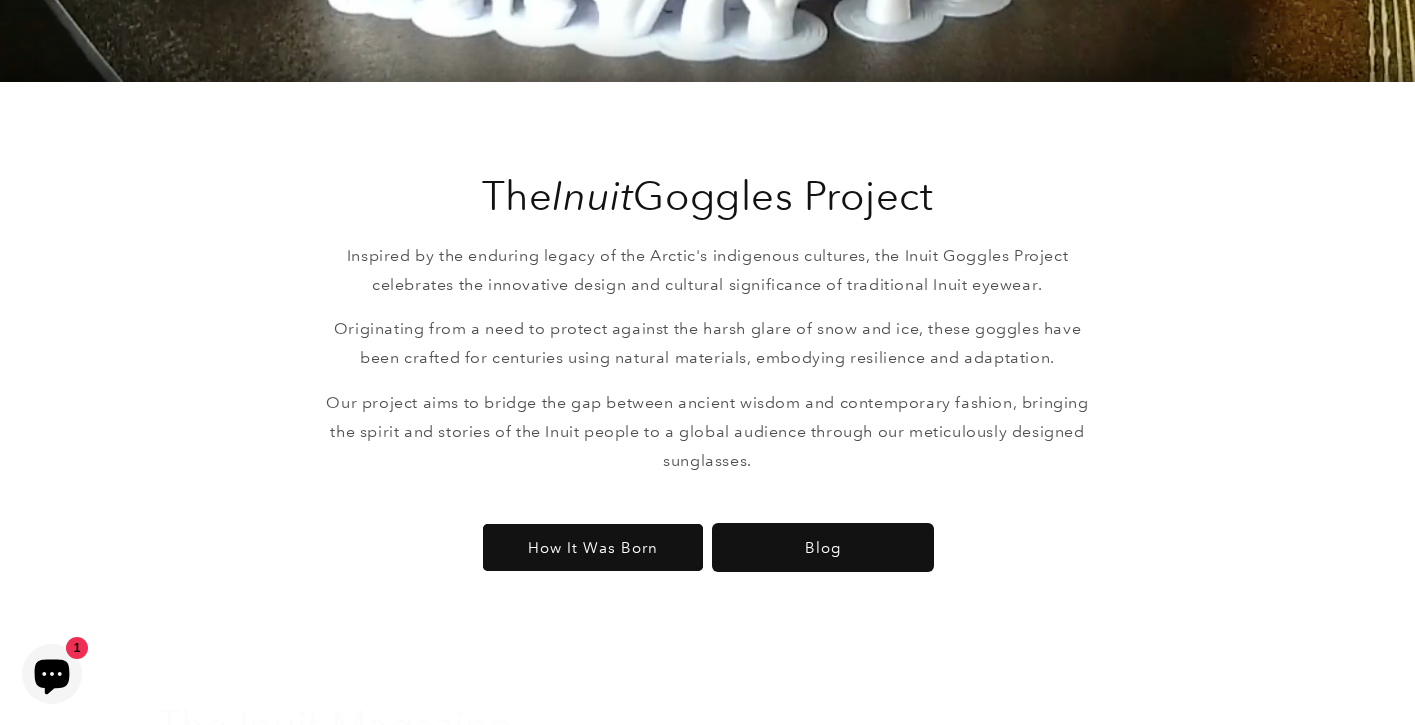 click on "Blog" at bounding box center [823, 547] 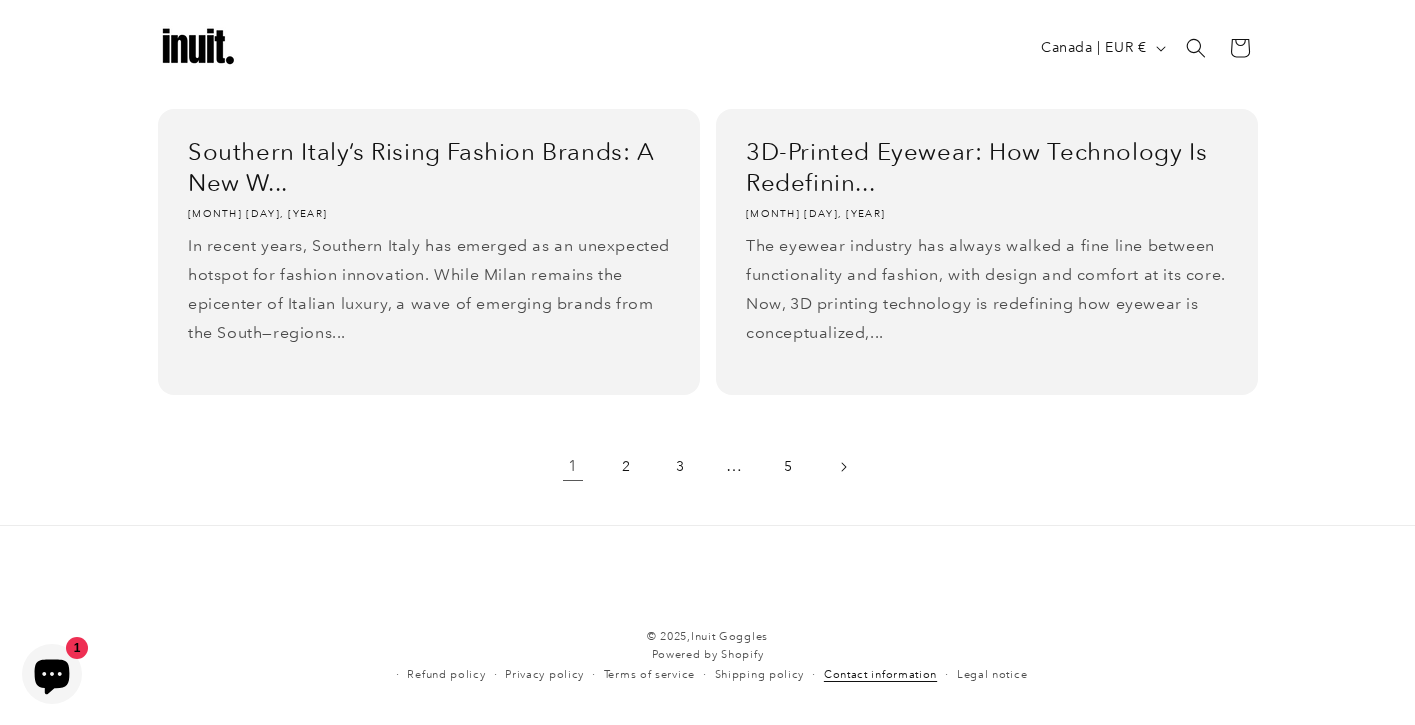 scroll, scrollTop: 1696, scrollLeft: 0, axis: vertical 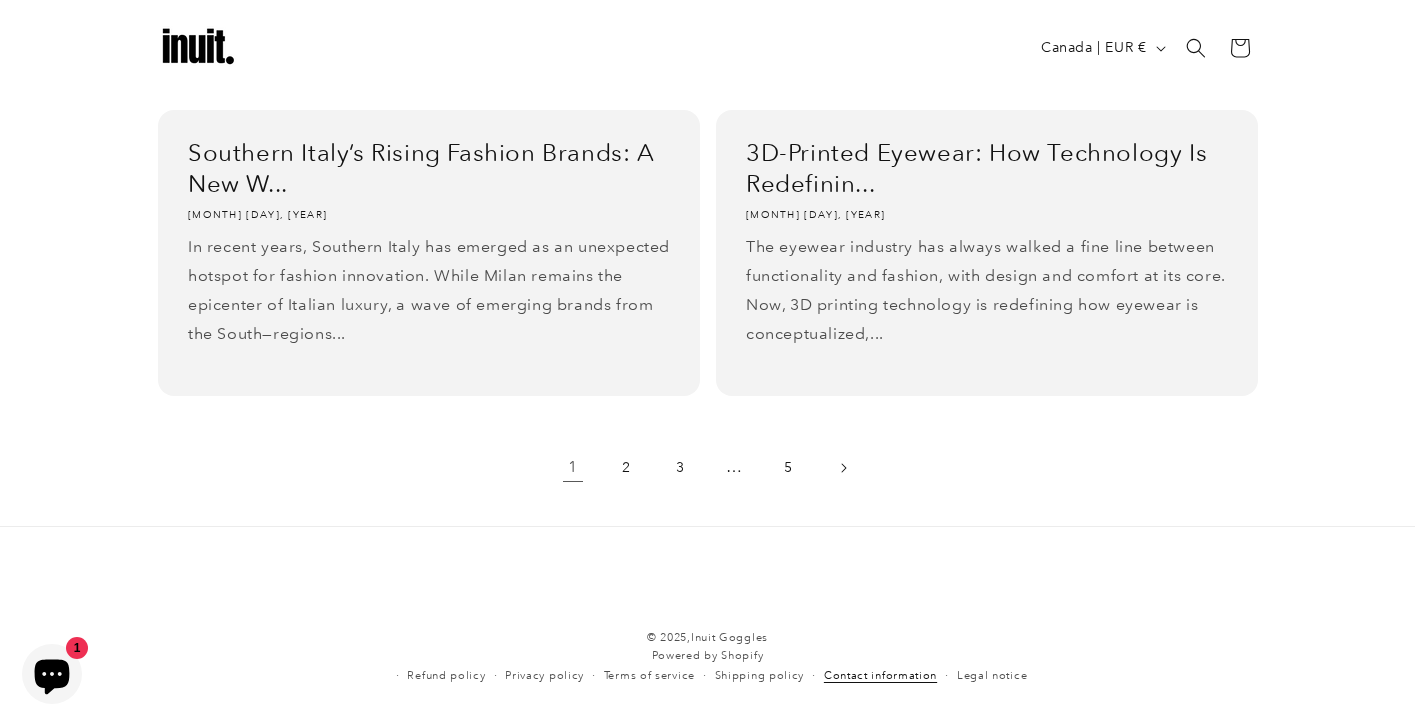 click on "Contact information" at bounding box center (880, 675) 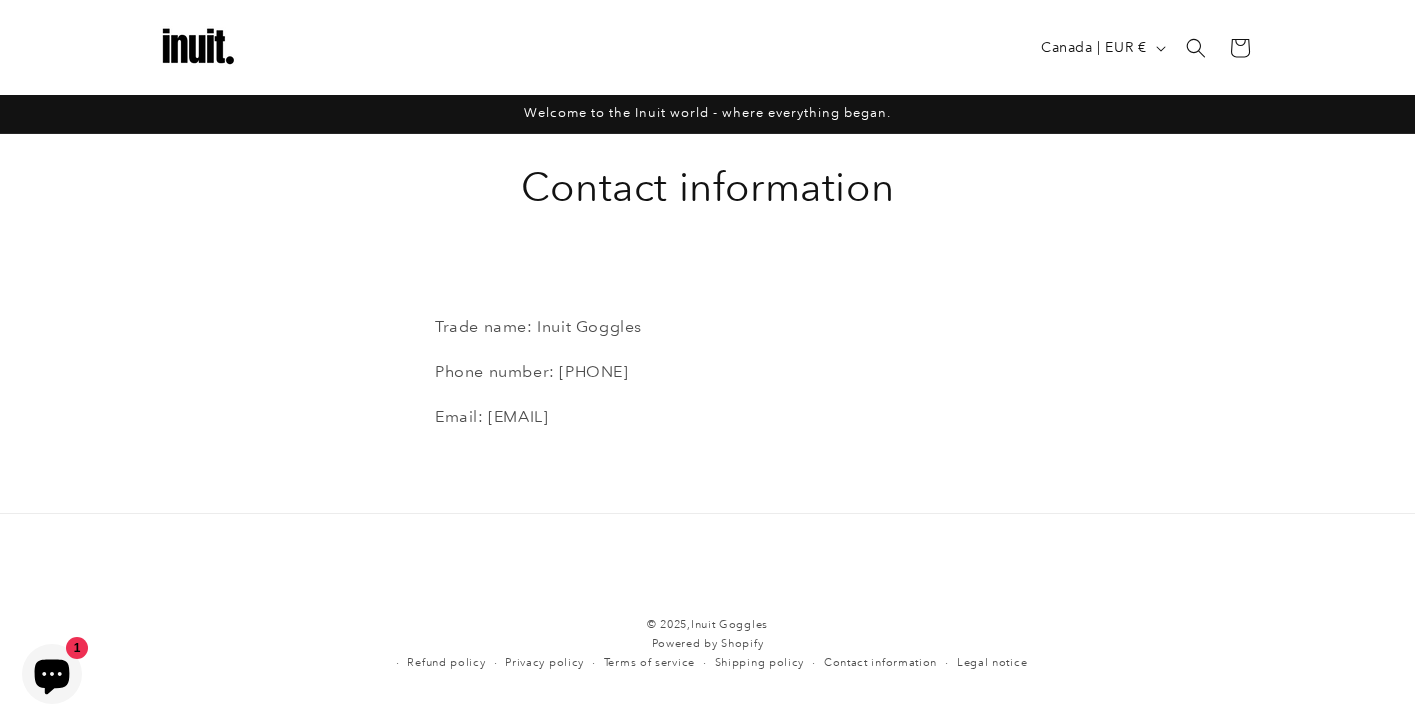 scroll, scrollTop: 0, scrollLeft: 0, axis: both 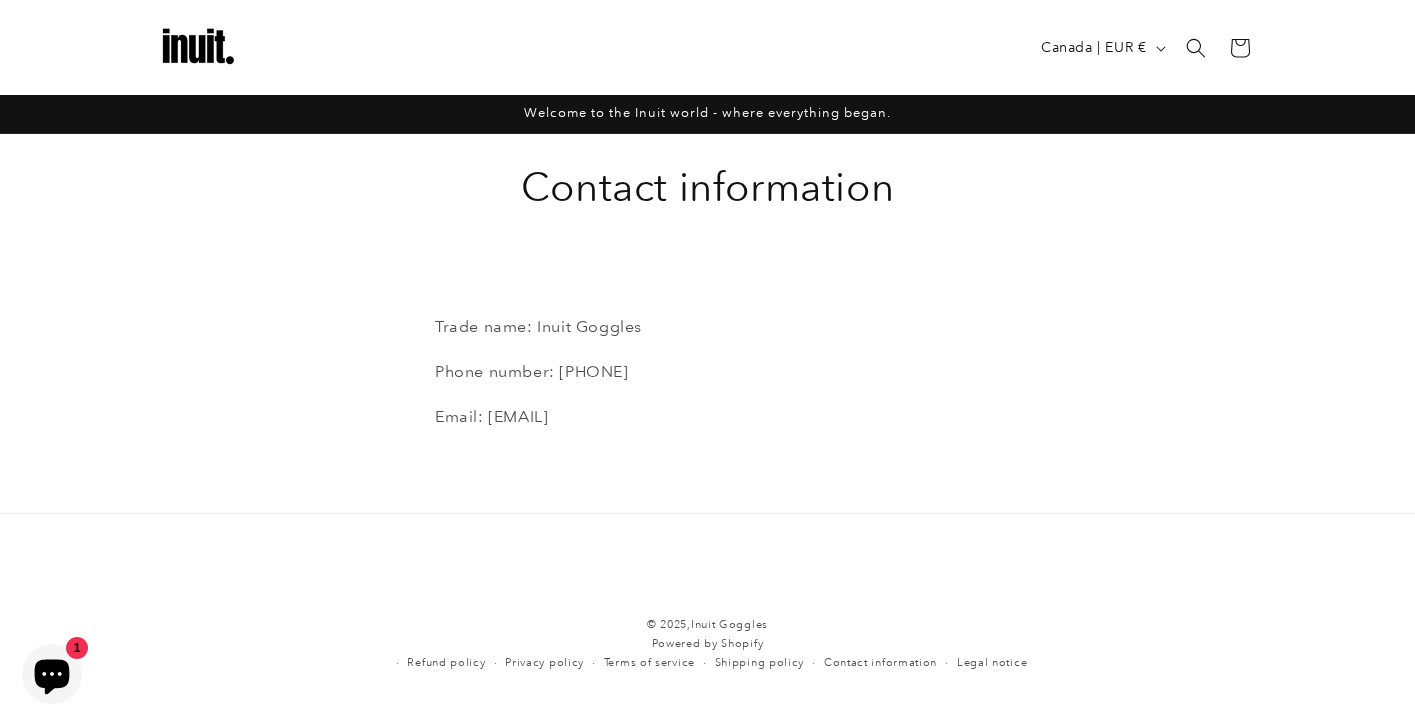 click 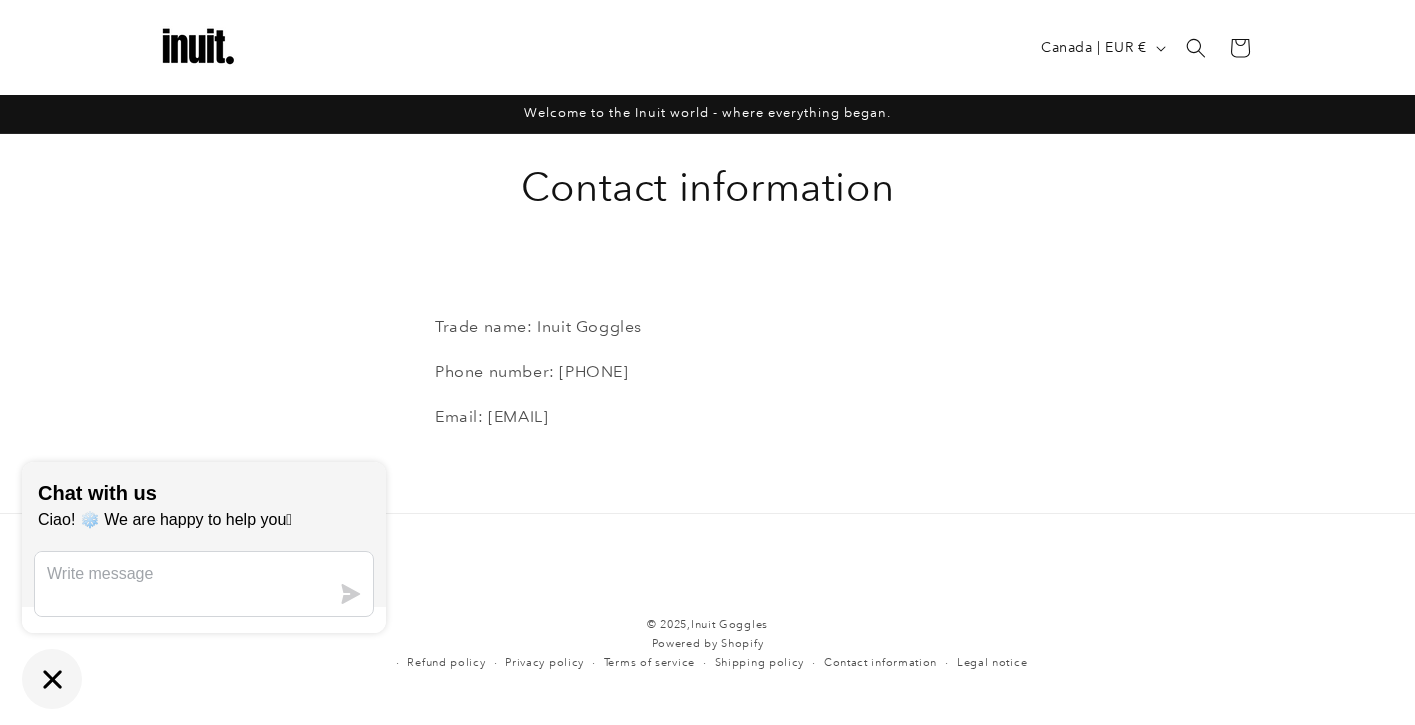 click on "Contact information
Trade name: Inuit Goggles
Phone number: +39 3926762590
Email: info@inuitgoggles.com" at bounding box center [707, 323] 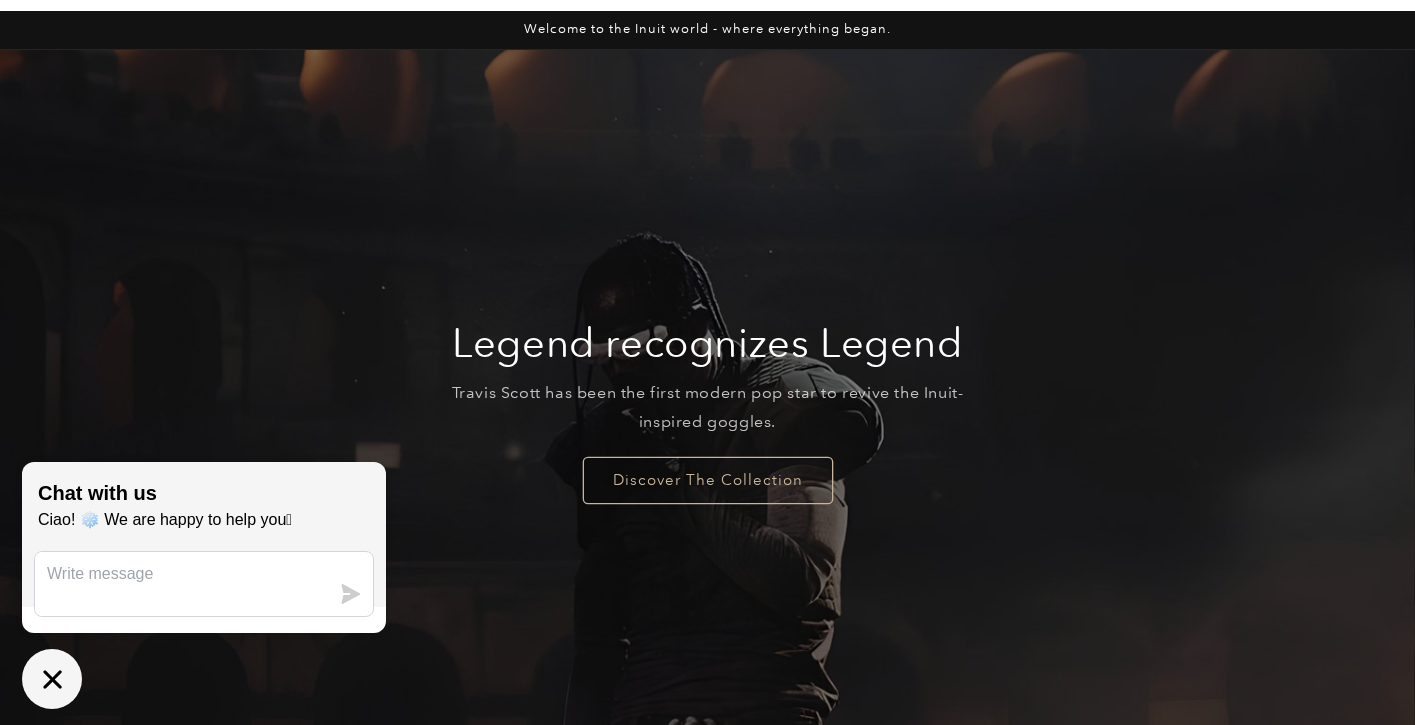 scroll, scrollTop: 88, scrollLeft: 0, axis: vertical 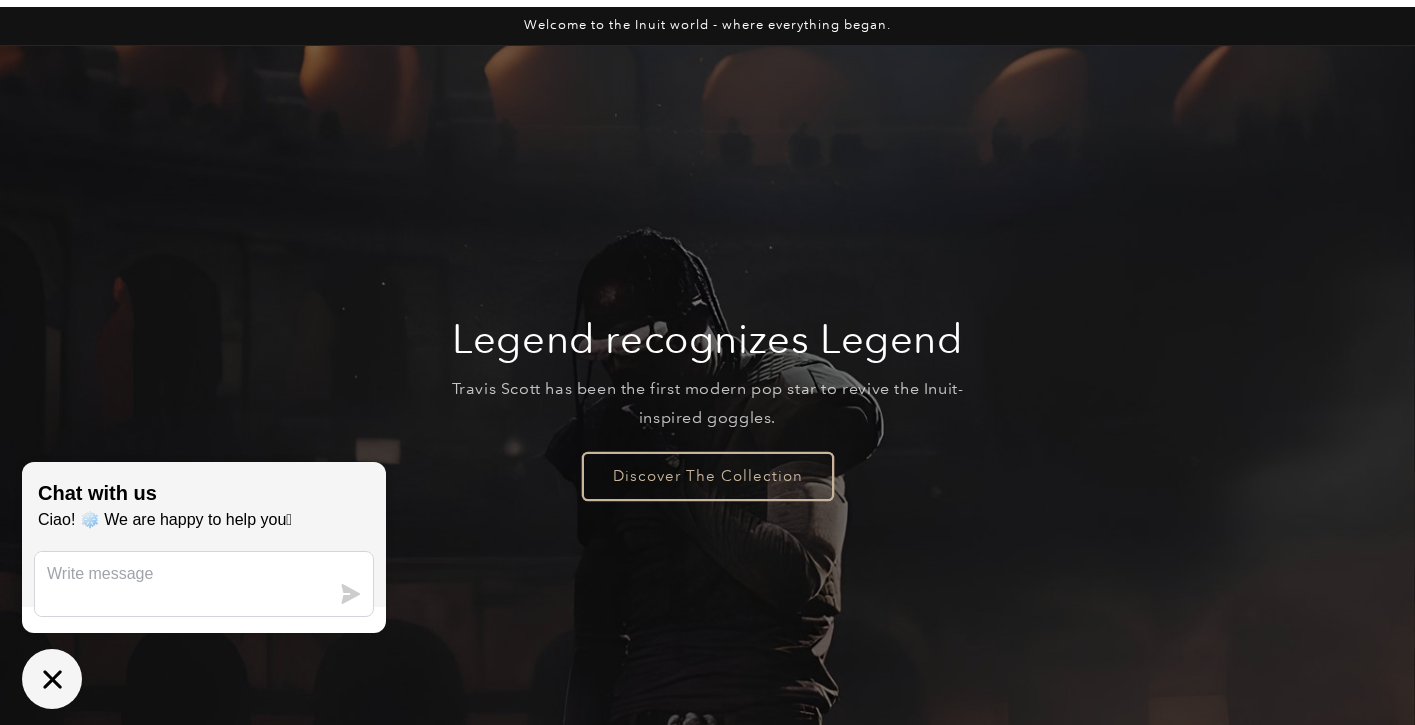 click on "Discover The Collection" at bounding box center [708, 475] 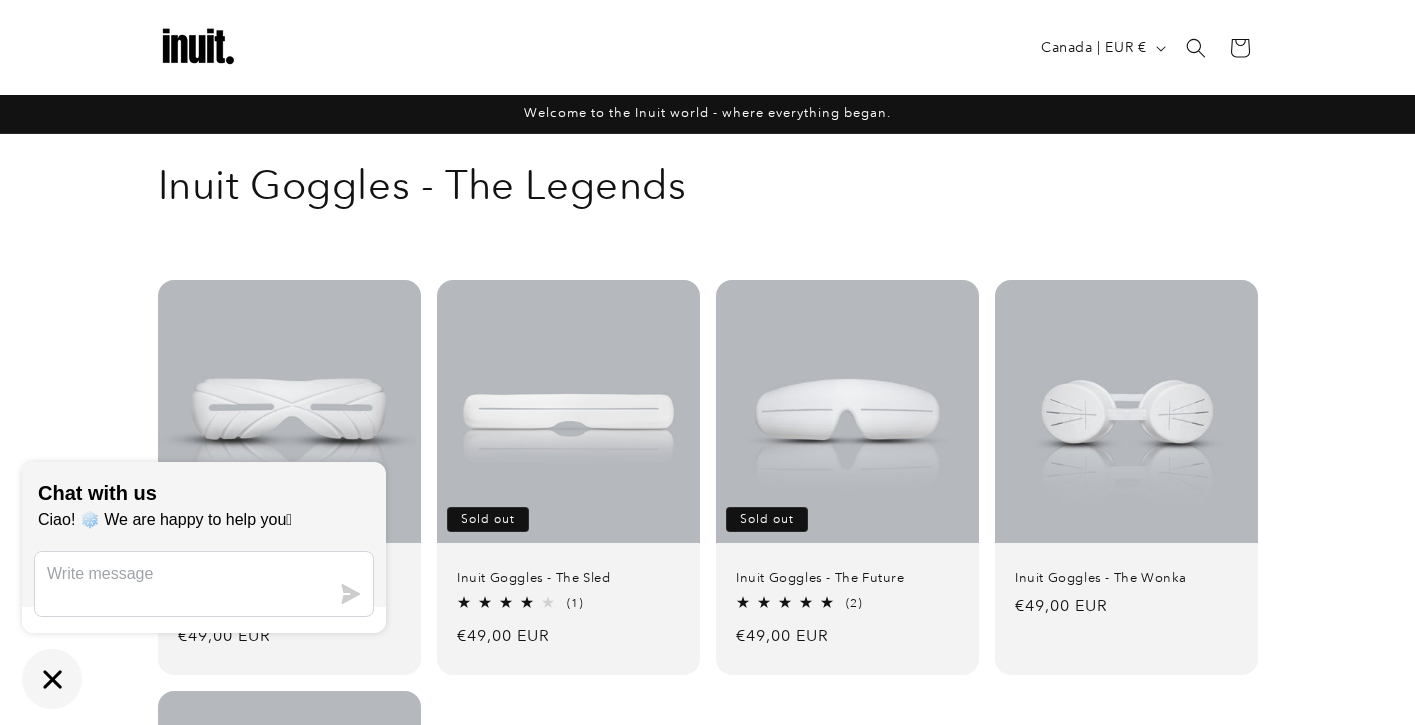 scroll, scrollTop: 0, scrollLeft: 0, axis: both 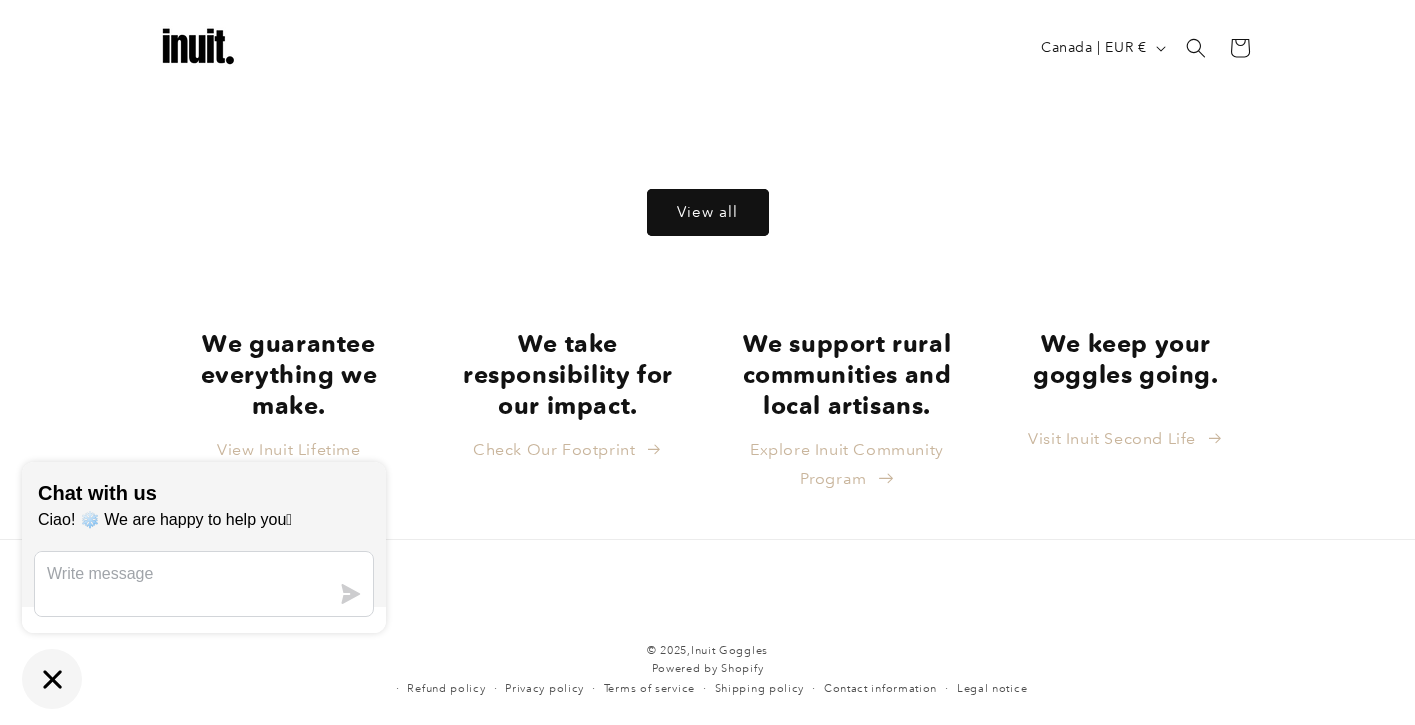 click on "Explore Inuit Community Program" at bounding box center (847, 465) 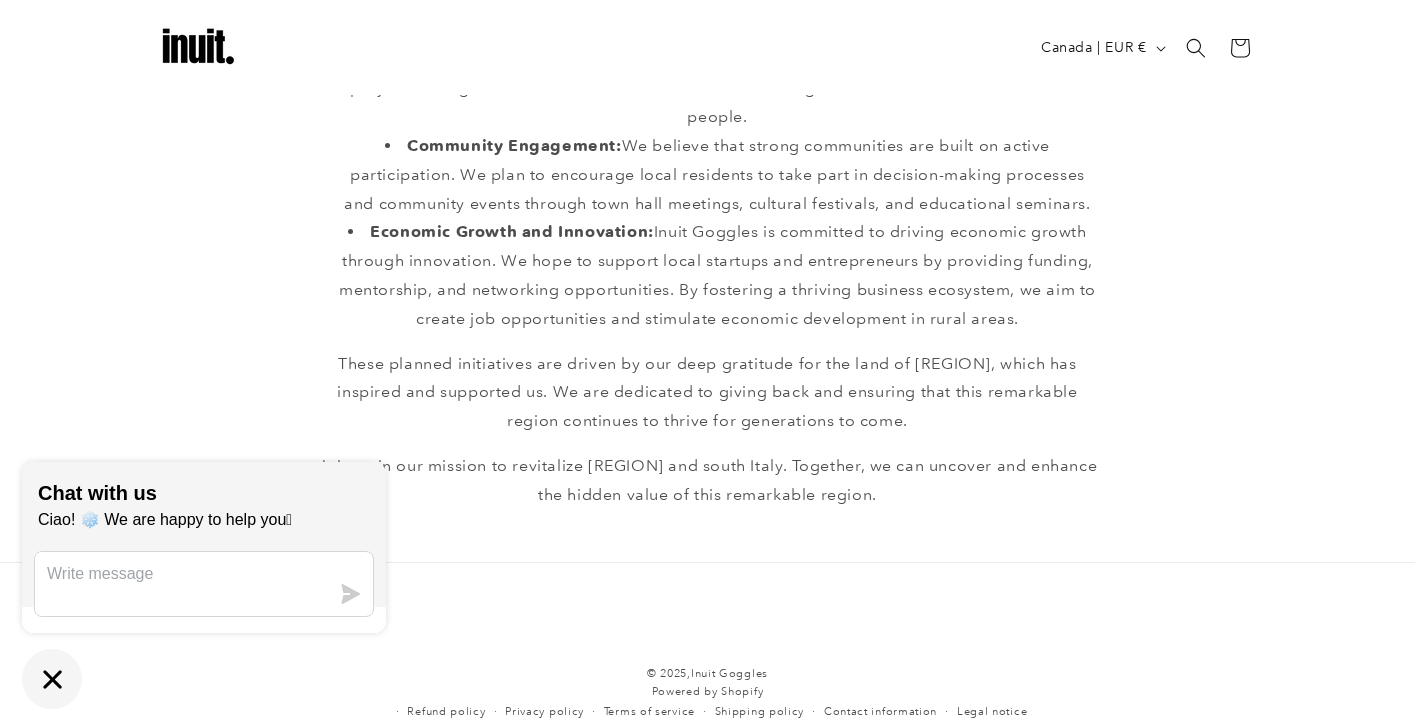 scroll, scrollTop: 2622, scrollLeft: 0, axis: vertical 